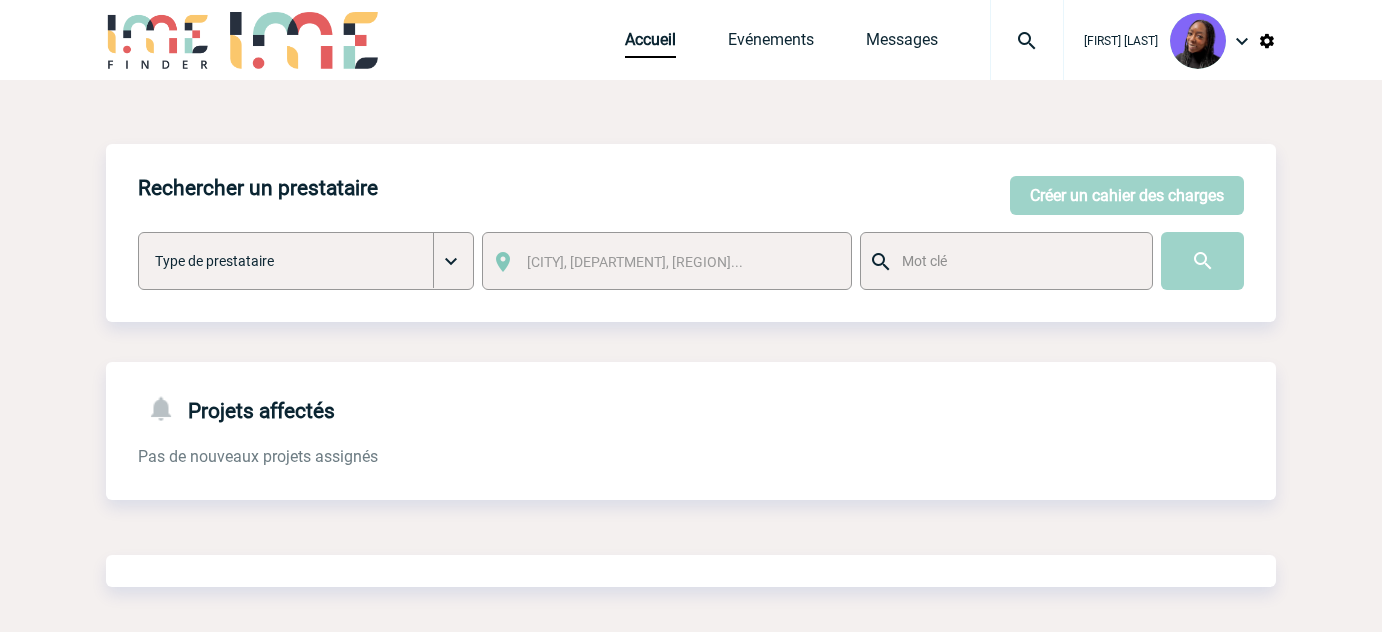 scroll, scrollTop: 0, scrollLeft: 0, axis: both 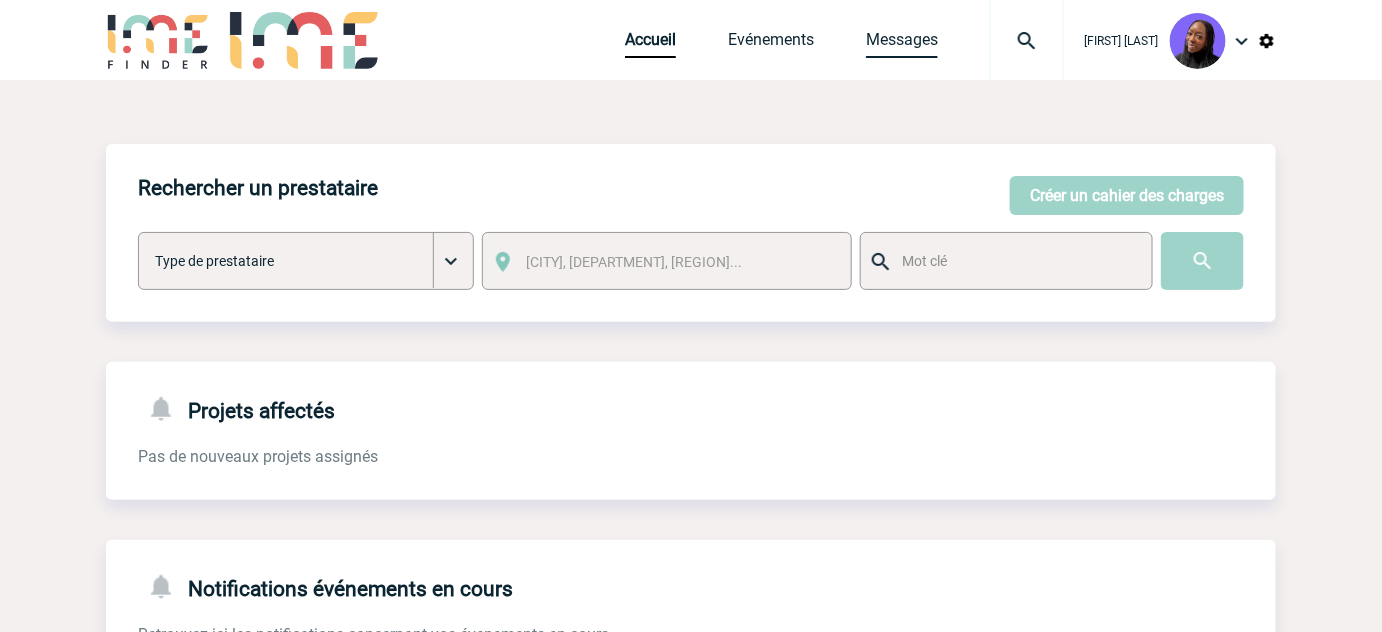 click on "Messages" at bounding box center [902, 44] 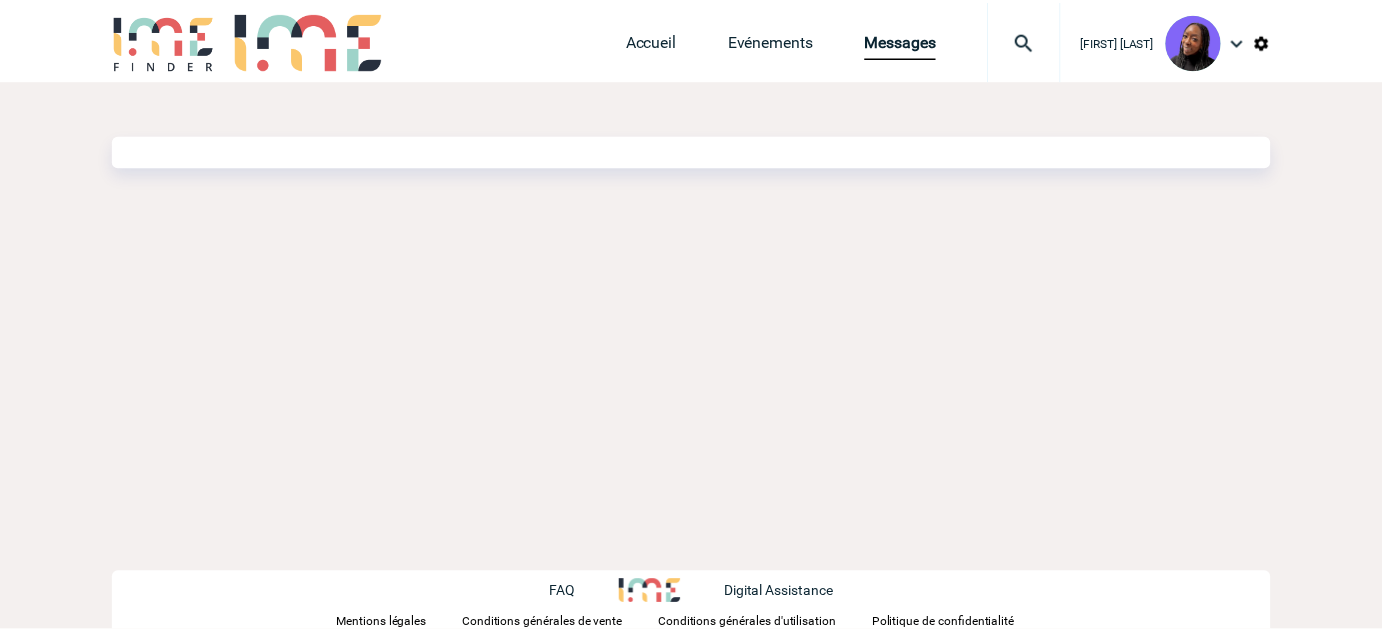 scroll, scrollTop: 0, scrollLeft: 0, axis: both 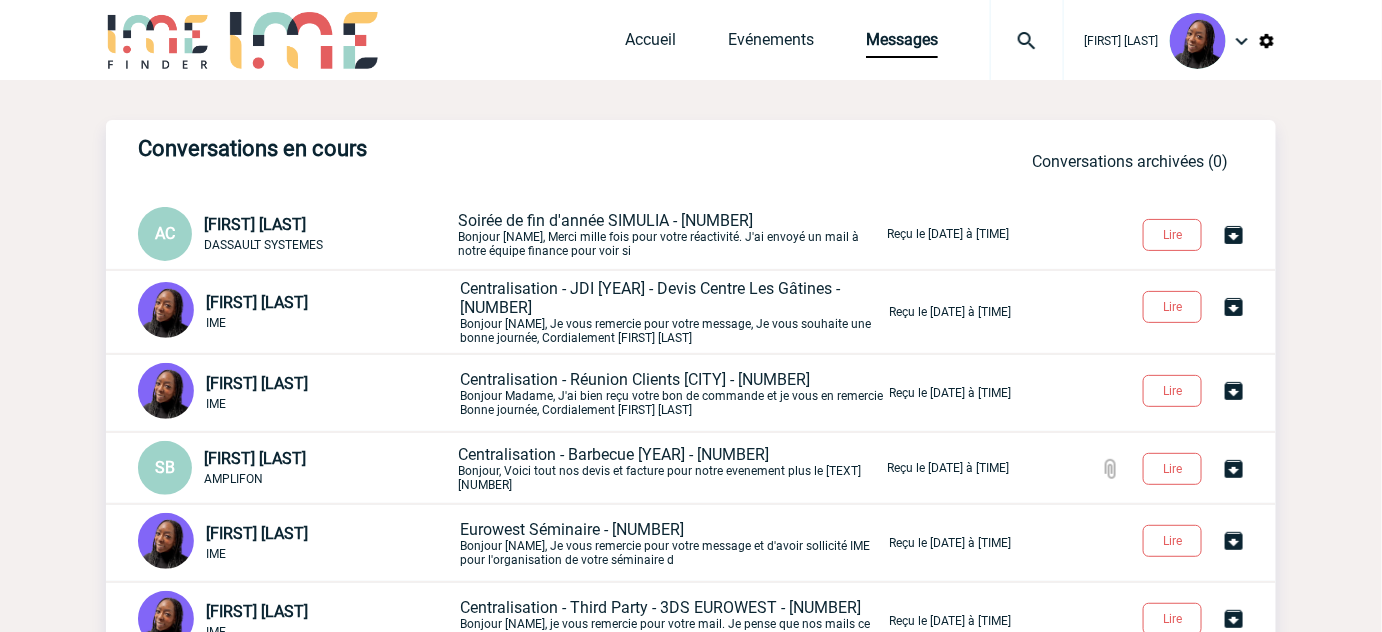 click on "Soirée de fin d'année SIMULIA - [NUMBER] Bonjour [NAME],
Merci mille fois pour votre réactivité.
J'ai envoyé un mail à notre équipe finance pour voir si" at bounding box center (670, 234) 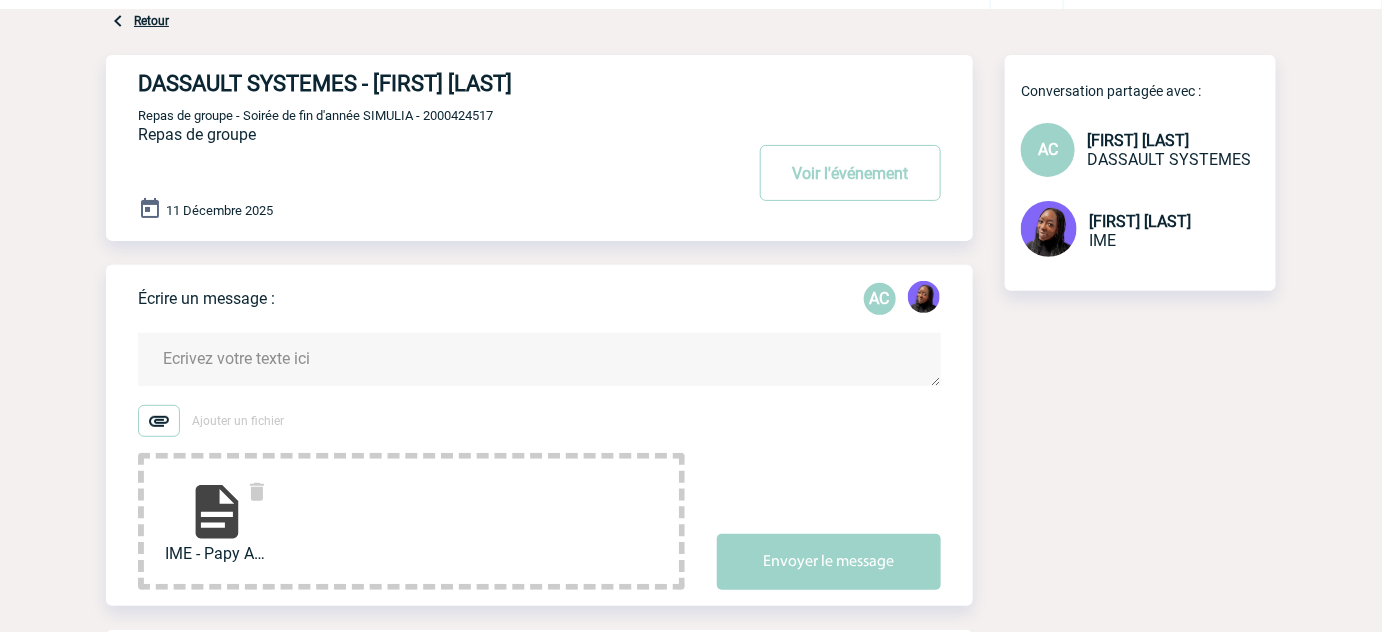 scroll, scrollTop: 272, scrollLeft: 0, axis: vertical 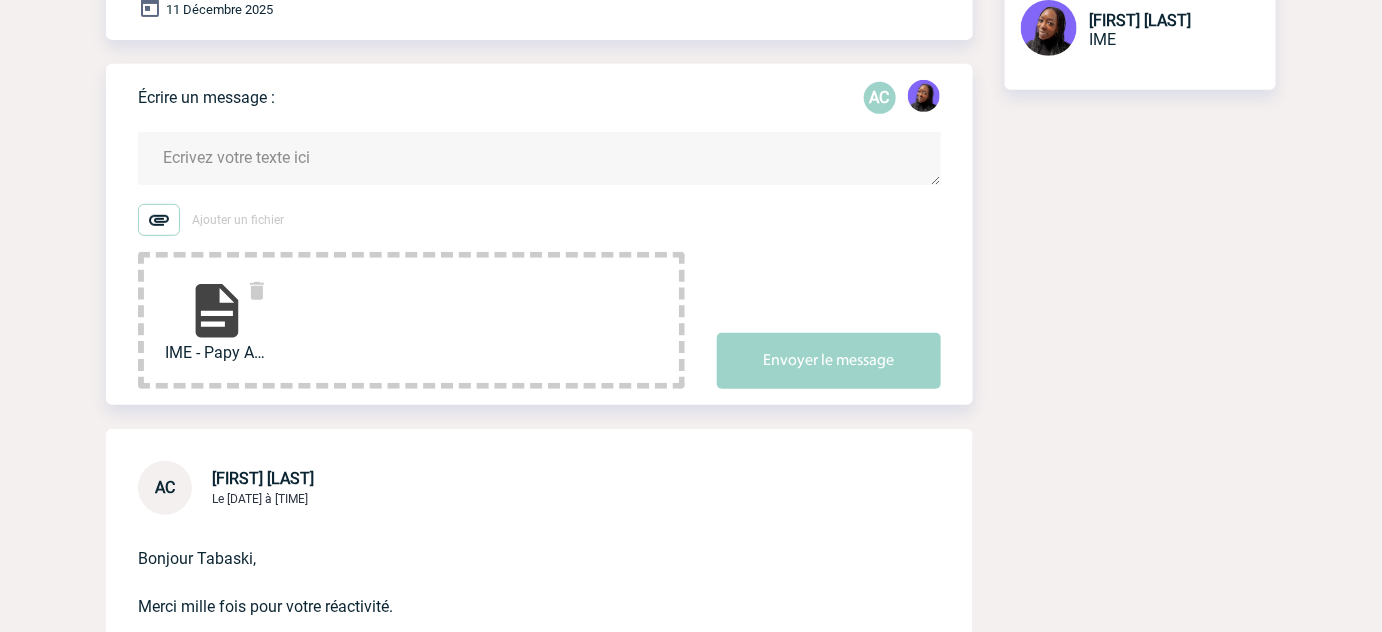 click at bounding box center [539, 158] 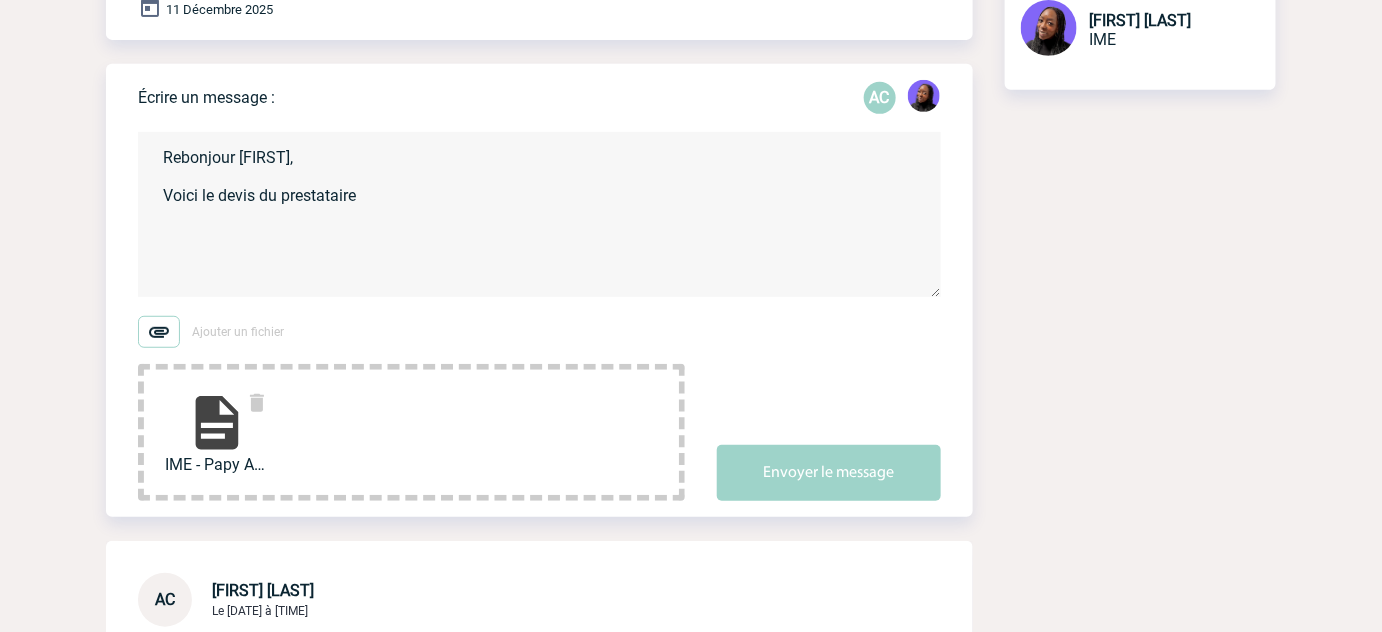 click on "Rebonjour [FIRST],
Voici le devis du prestataire" at bounding box center [539, 214] 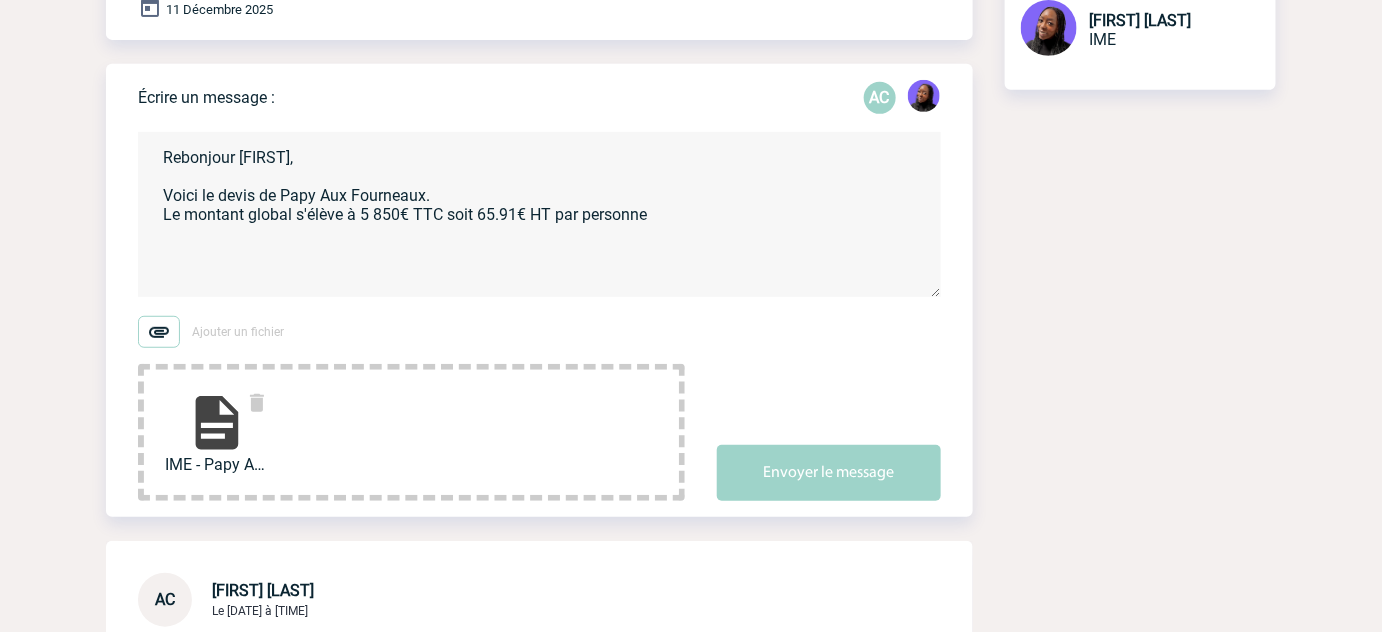 click on "Rebonjour [FIRST],
Voici le devis de Papy Aux Fourneaux.
Le montant global s'élève à 5 850€ TTC soit 65.91€ HT par personne" at bounding box center (539, 214) 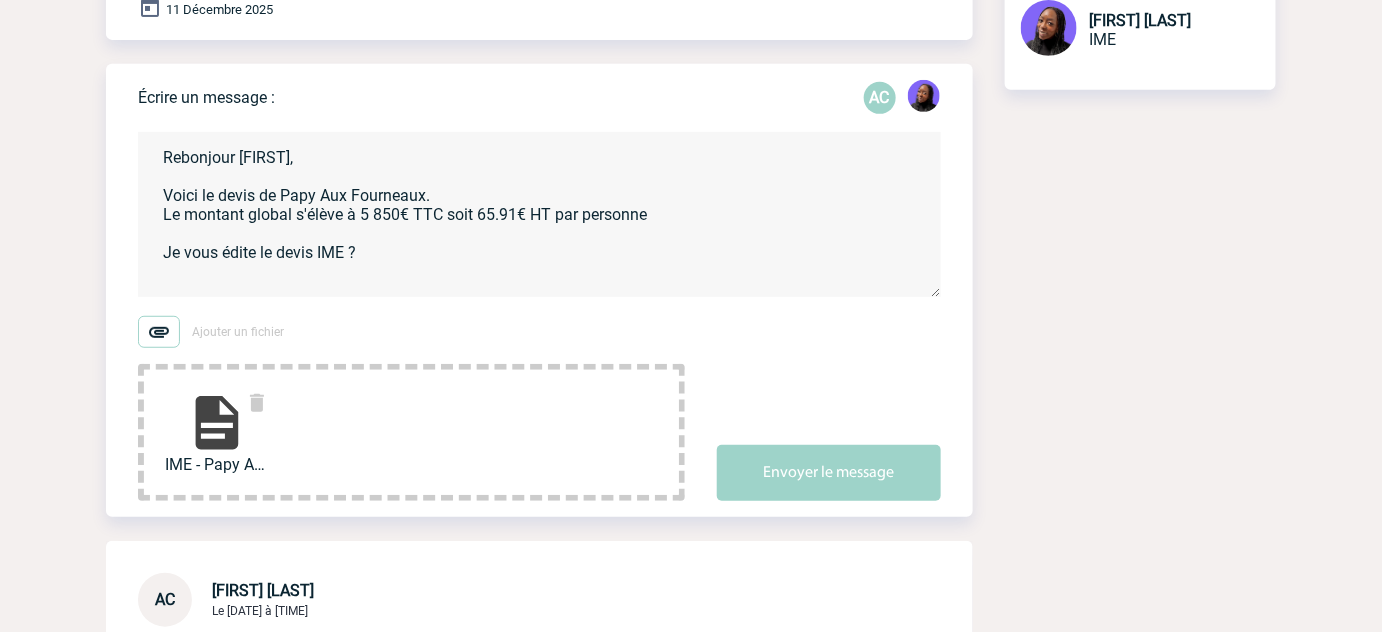 scroll, scrollTop: 8, scrollLeft: 0, axis: vertical 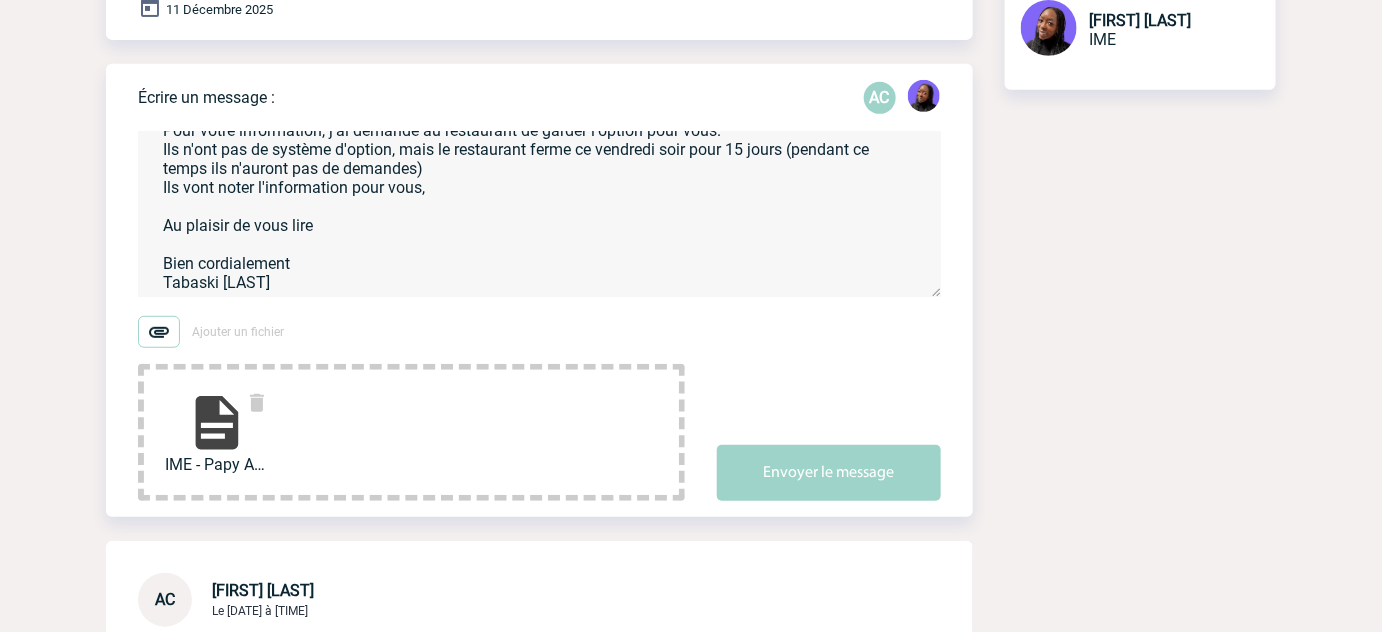 click on "Rebonjour [FIRST],
Voici le devis de Papy Aux Fourneaux.
Le montant global s'élève à 5 850€ TTC soit 65.91€ HT par personne
Je vous édite le devis IME ?
Pour votre information, j'ai demandé au restaurant de garder l'option pour vous.
Ils n'ont pas de système d'option, mais le restaurant ferme ce vendredi soir pour 15 jours (pendant ce temps ils n'auront pas de demandes)
Ils vont noter l'information pour vous,
Au plaisir de vous lire
Bien cordialement
Tabaski [LAST]" at bounding box center [539, 214] 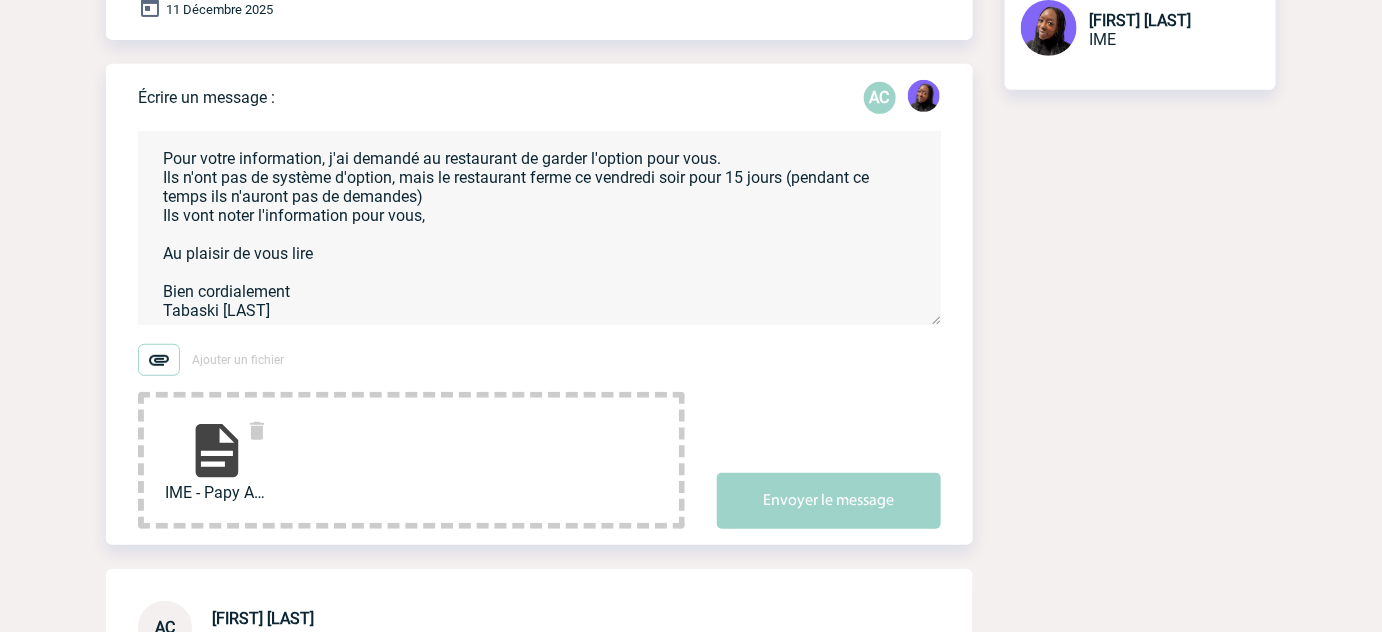 drag, startPoint x: 938, startPoint y: 299, endPoint x: 946, endPoint y: 329, distance: 31.04835 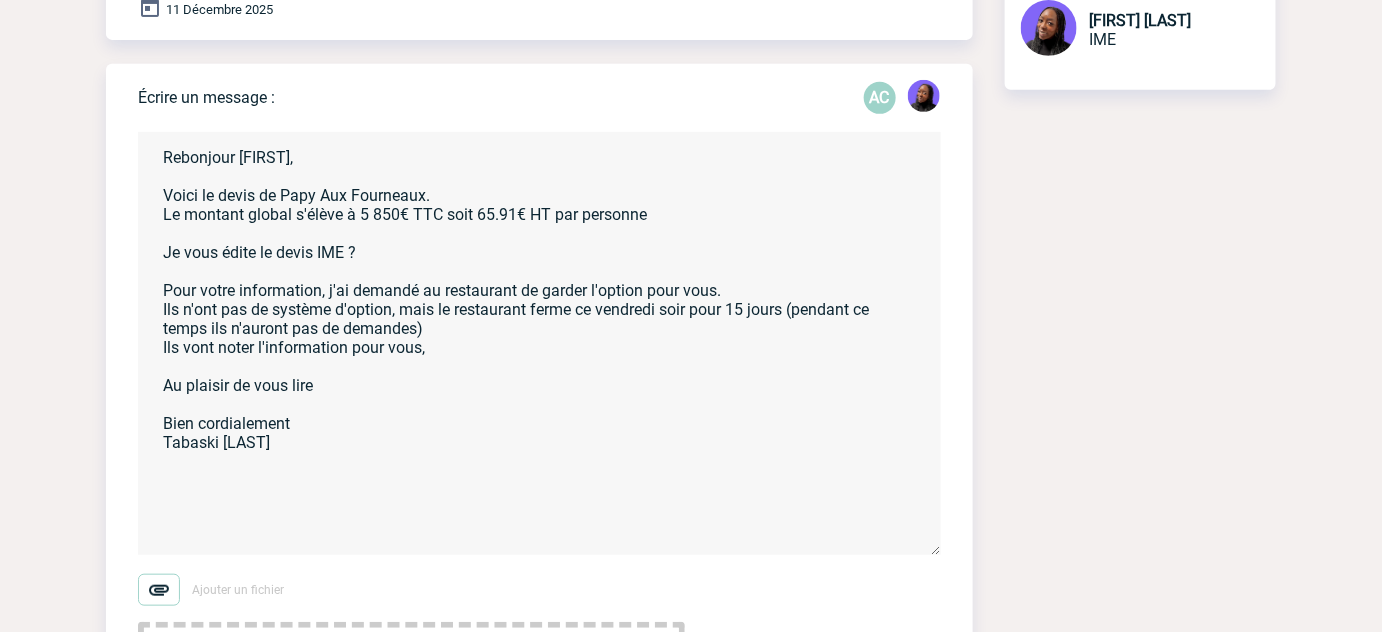 scroll, scrollTop: 87, scrollLeft: 0, axis: vertical 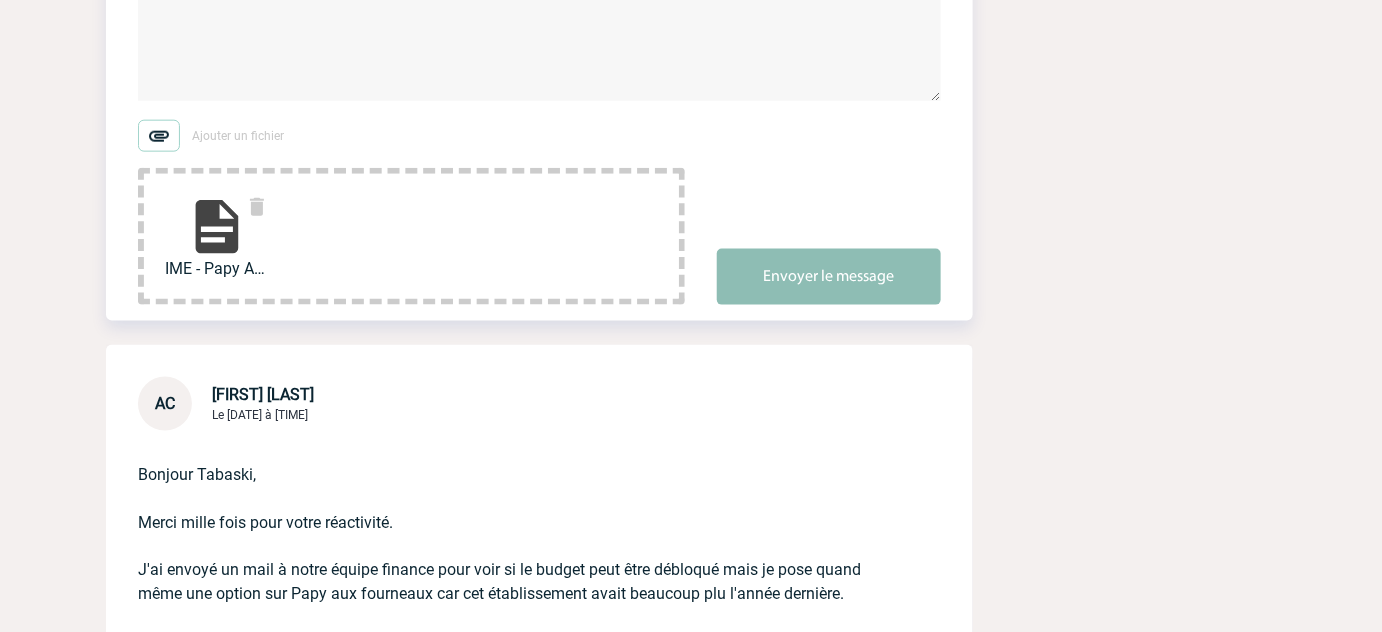 type on "Rebonjour [FIRST],
Voici le devis de Papy Aux Fourneaux.
Le montant global s'élève à 5 850€ TTC soit 65.91€ HT par personne
Je vous édite le devis IME ?
Pour votre information, j'ai demandé au restaurant de garder l'option pour vous.
Ils n'ont pas de système d'option, mais le restaurant ferme ce vendredi soir pour 15 jours (pendant ce temps ils n'auront pas de demandes)
Ils vont noter l'information pour vous,
Au plaisir de vous lire
Bien cordialement
Tabaski [LAST]" 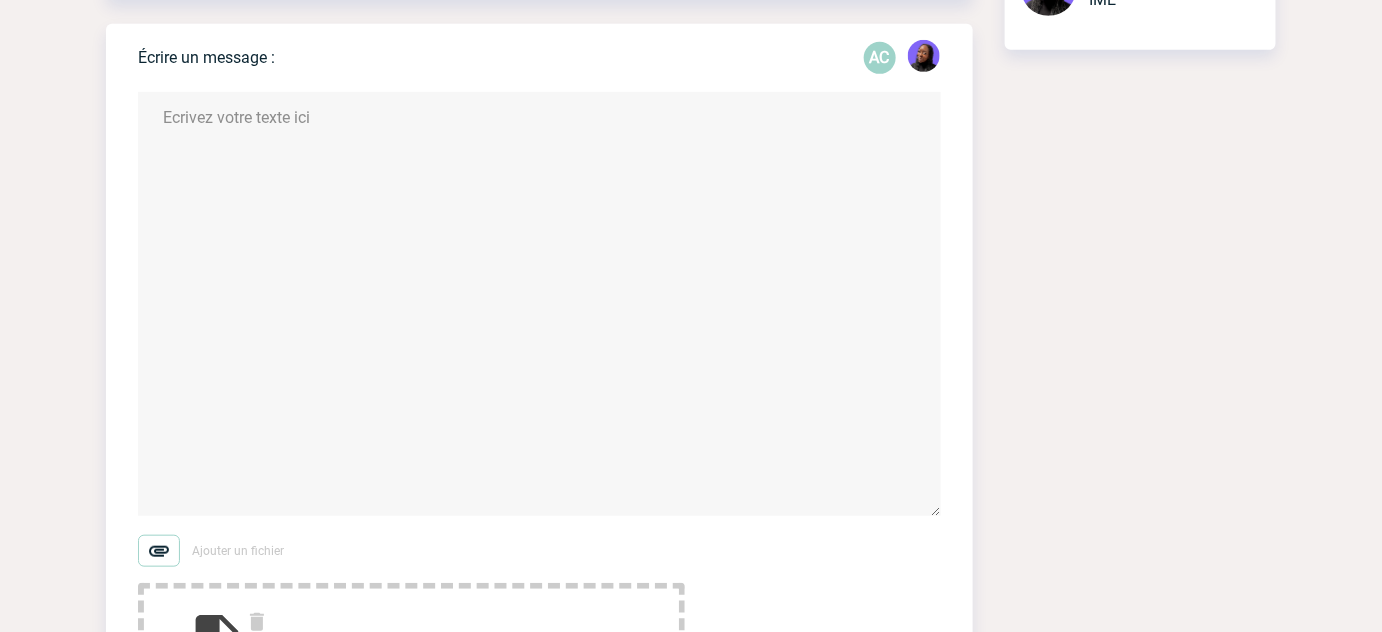 scroll, scrollTop: 181, scrollLeft: 0, axis: vertical 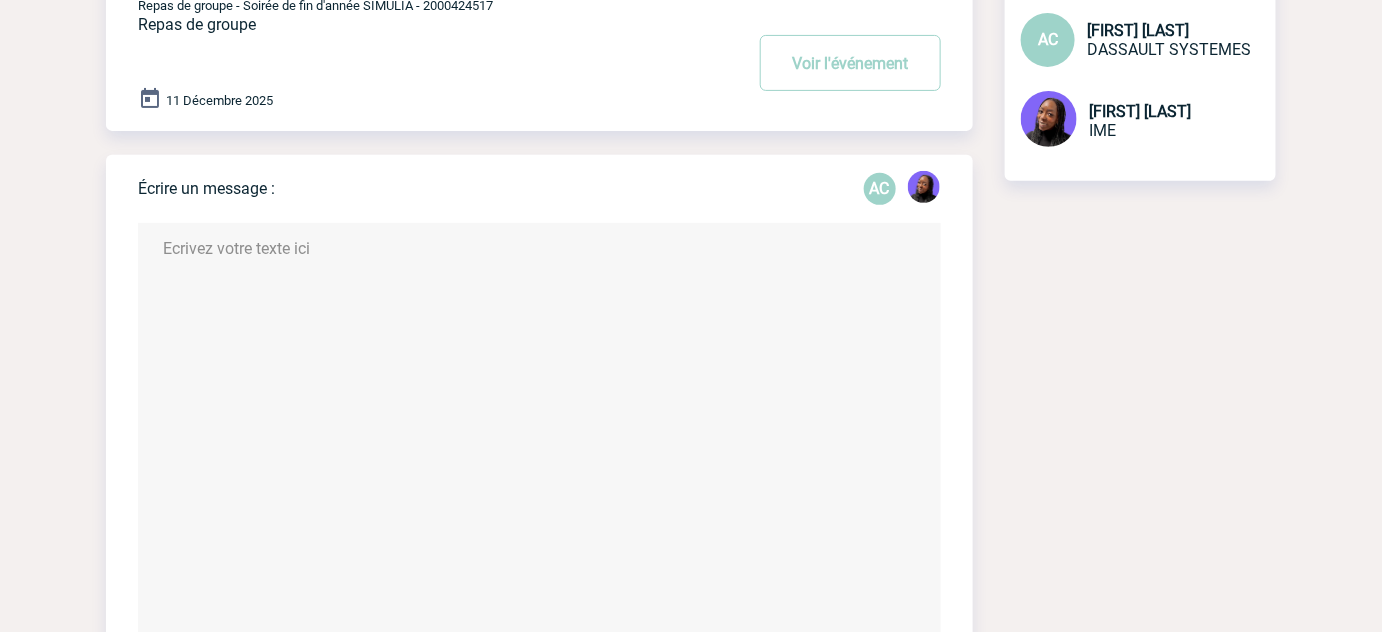 click at bounding box center (539, 435) 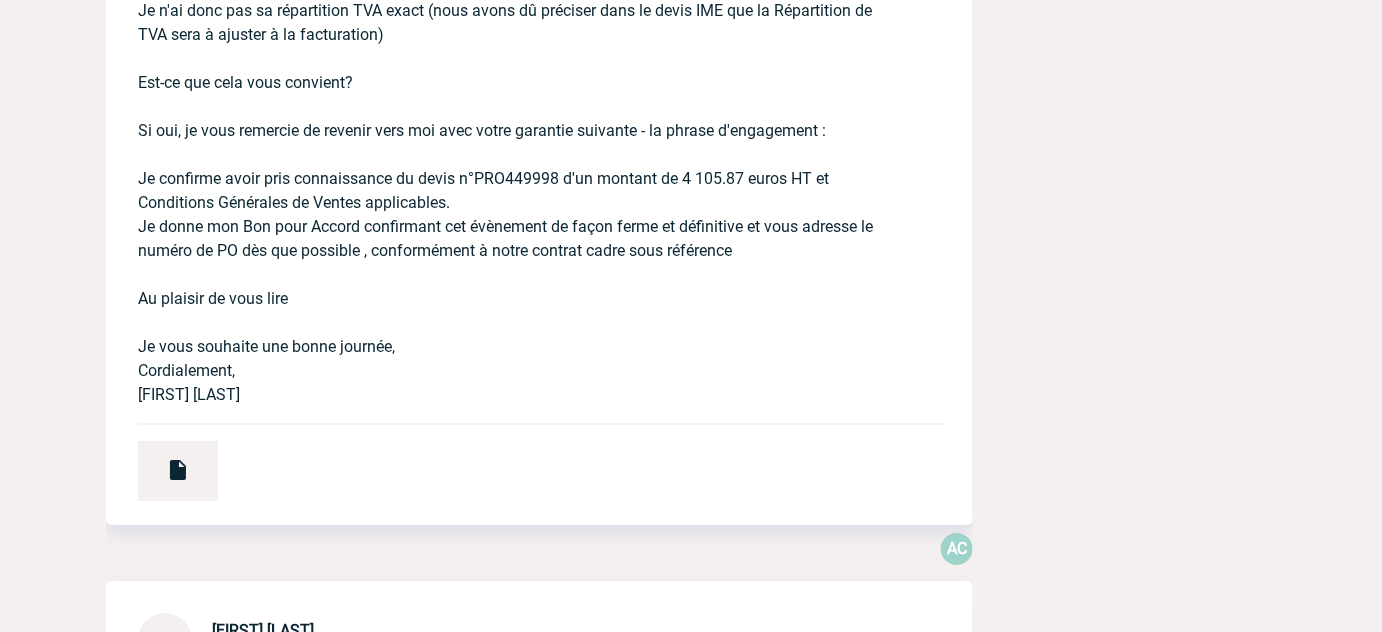scroll, scrollTop: 4636, scrollLeft: 0, axis: vertical 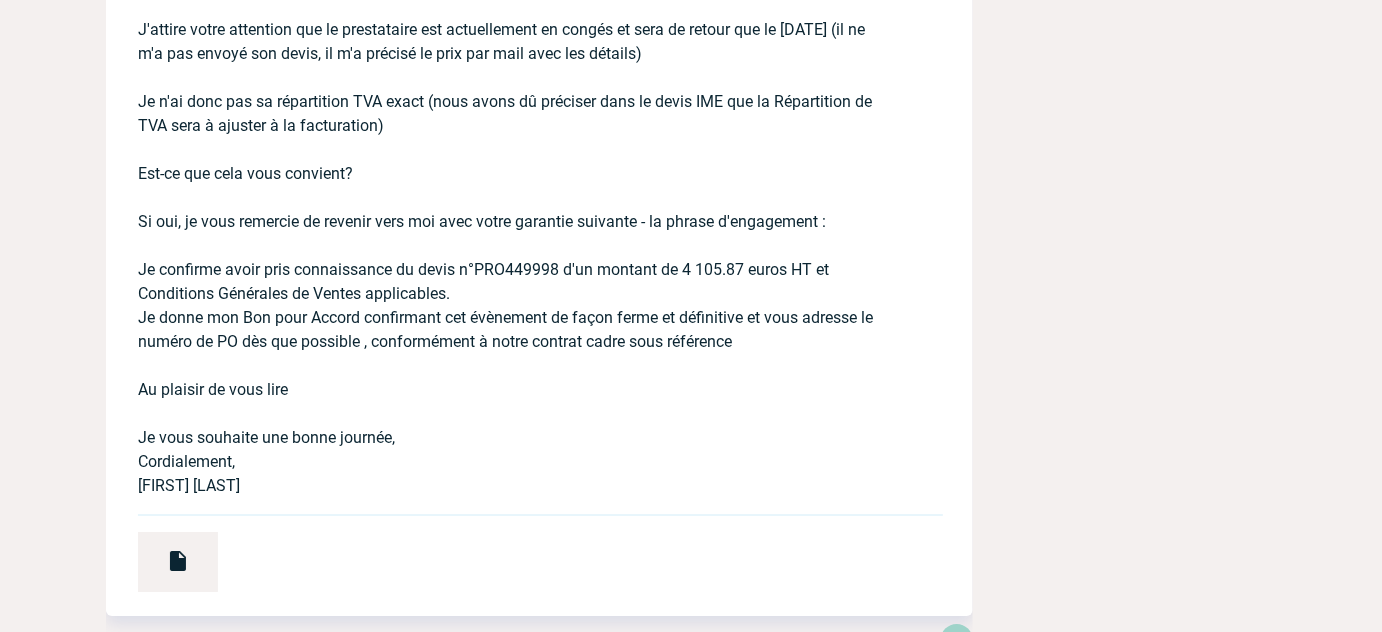 click on "Bonjour [FIRST] [LAST],
Je vous remercie pour votre retour.
Voici le devis IME attendu.
J'attire votre attention que le prestataire est actuellement en congés et sera de retour que le [DATE] (il ne m'a pas envoyé son devis, il m'a précisé le prix par mail avec les détails)
Je n'ai donc pas sa répartition TVA exact (nous avons dû préciser dans le devis IME que la Répartition de TVA sera à ajuster à la facturation)
Est-ce que cela vous convient?
Si oui, je vous remercie de revenir vers moi avec votre garantie suivante - la phrase d'engagement :
Je confirme avoir pris connaissance du devis n°PRO449998 d'un montant de 4 105.87 euros HT et Conditions Générales de Ventes applicables.
Je donne mon Bon pour Accord confirmant cet évènement de façon ferme et définitive et vous adresse le numéro de PO dès que possible , conformément à notre contrat cadre sous référence
Au plaisir de vous lire
Je vous souhaite une bonne journée,
Cordialement,
[LAST] [LAST]" at bounding box center (511, 170) 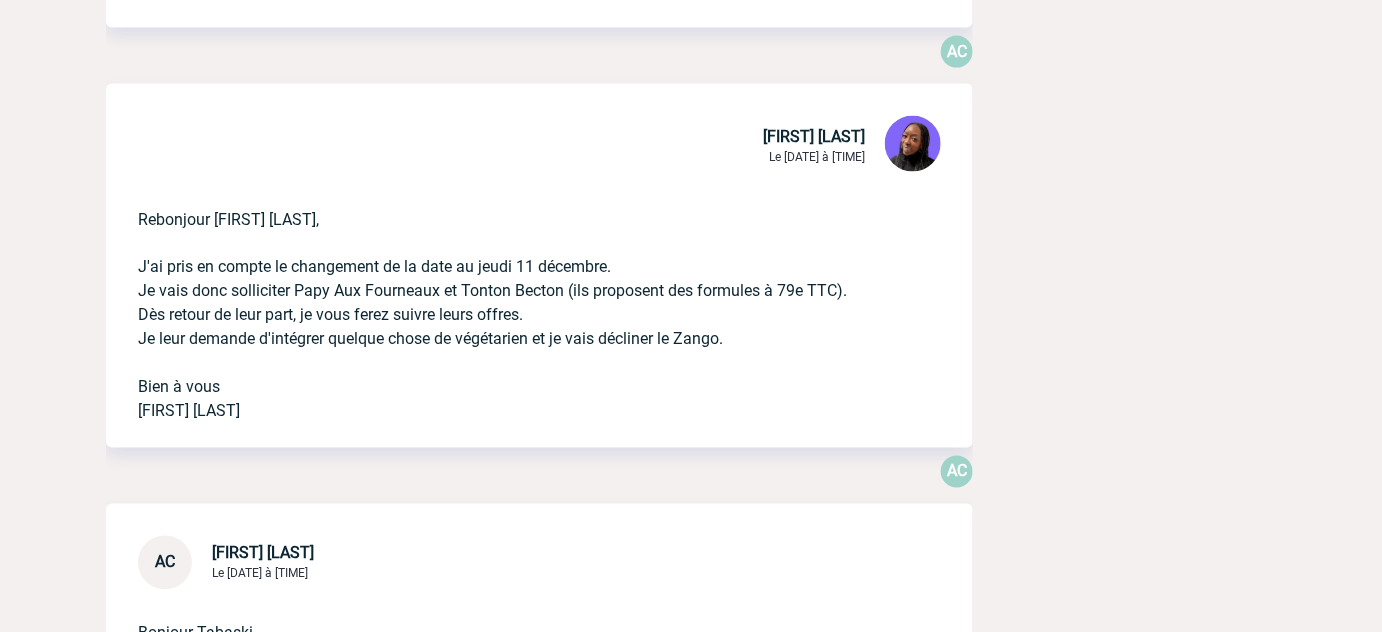 scroll, scrollTop: 92, scrollLeft: 0, axis: vertical 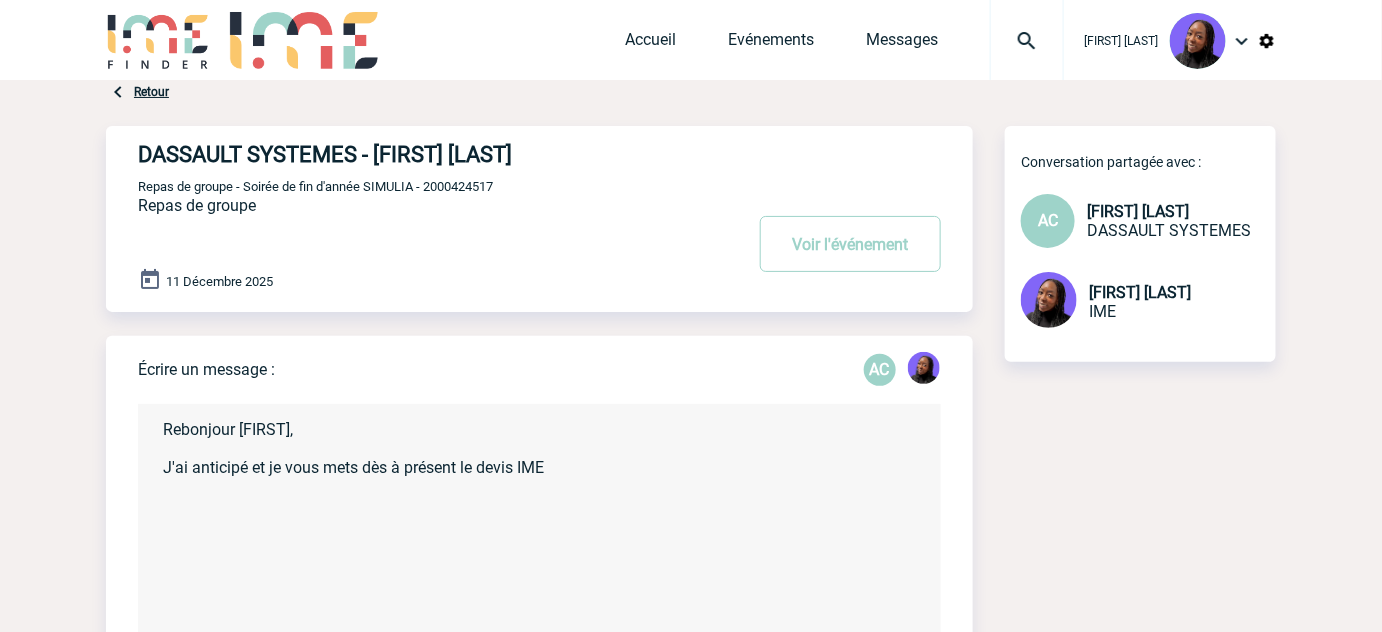 click on "Rebonjour [FIRST],
J'ai anticipé et je vous mets dès à présent le devis IME" at bounding box center (539, 616) 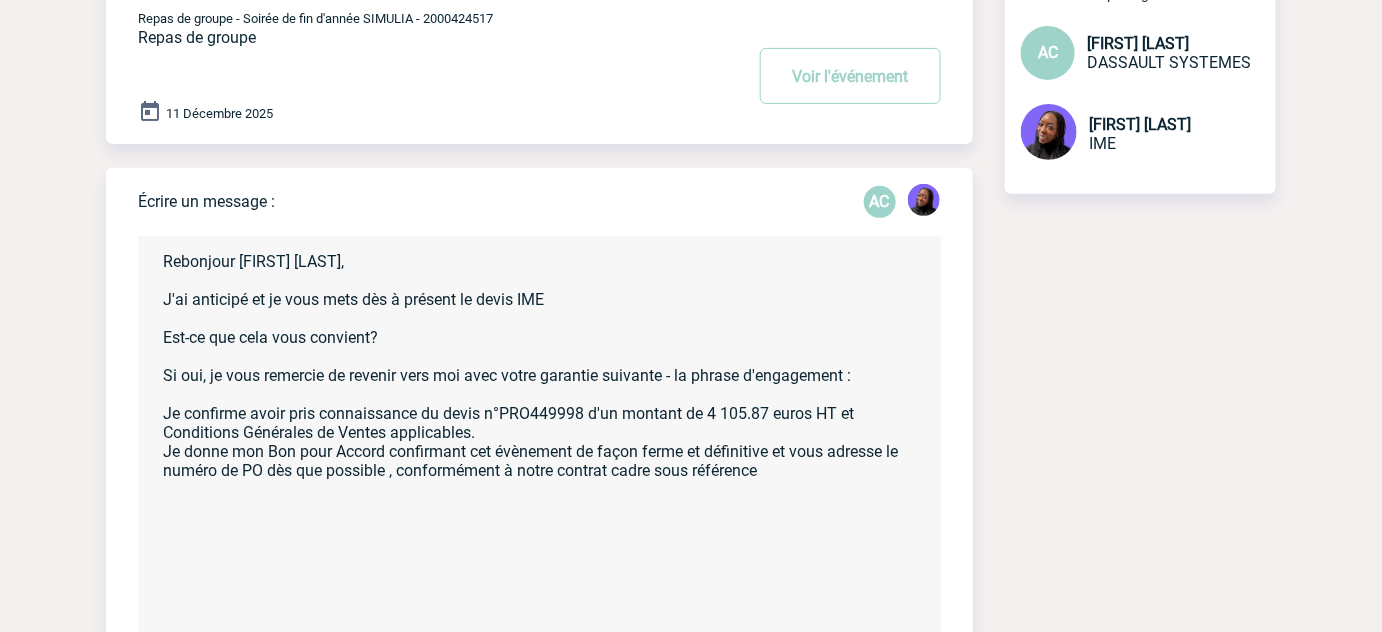 scroll, scrollTop: 209, scrollLeft: 0, axis: vertical 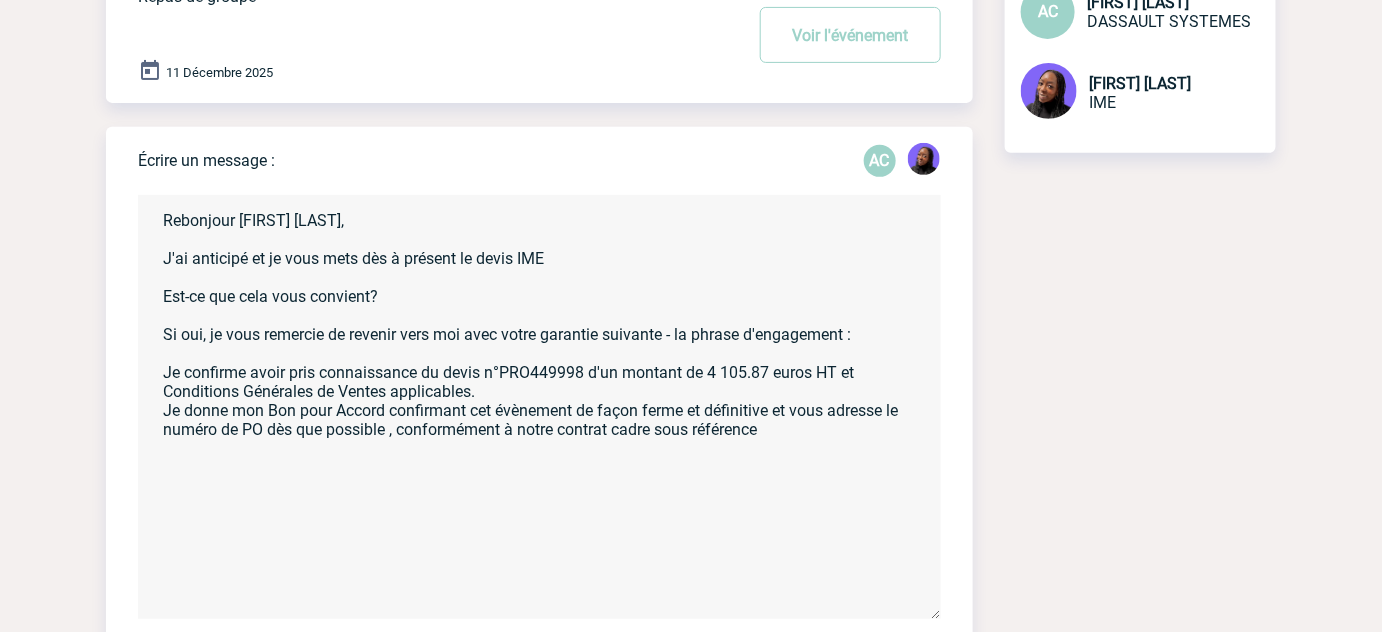 click on "Rebonjour [FIRST] [LAST],
J'ai anticipé et je vous mets dès à présent le devis IME
Est-ce que cela vous convient?
Si oui, je vous remercie de revenir vers moi avec votre garantie suivante - la phrase d'engagement :
Je confirme avoir pris connaissance du devis n°PRO449998 d'un montant de 4 105.87 euros HT et Conditions Générales de Ventes applicables.
Je donne mon Bon pour Accord confirmant cet évènement de façon ferme et définitive et vous adresse le numéro de PO dès que possible , conformément à notre contrat cadre sous référence" at bounding box center [539, 407] 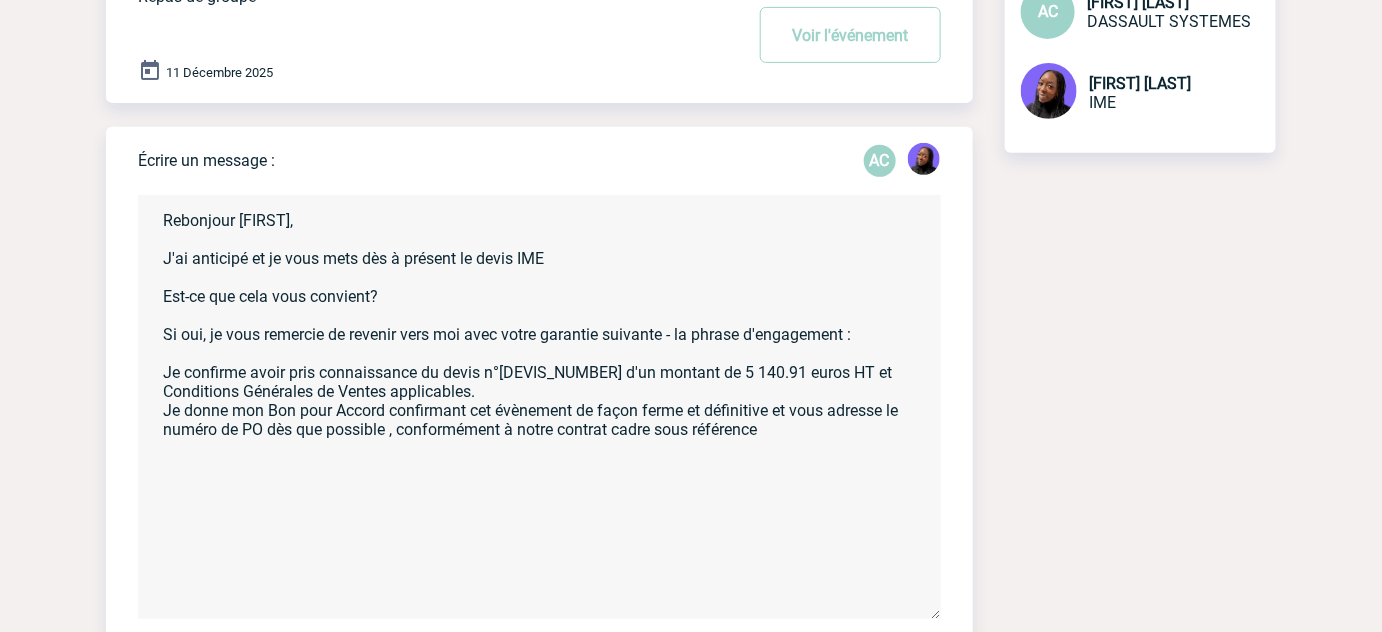 click on "Rebonjour [FIRST],
J'ai anticipé et je vous mets dès à présent le devis IME
Est-ce que cela vous convient?
Si oui, je vous remercie de revenir vers moi avec votre garantie suivante - la phrase d'engagement :
Je confirme avoir pris connaissance du devis n°[DEVIS_NUMBER] d'un montant de 5 140.91 euros HT et Conditions Générales de Ventes applicables.
Je donne mon Bon pour Accord confirmant cet évènement de façon ferme et définitive et vous adresse le numéro de PO dès que possible , conformément à notre contrat cadre sous référence" at bounding box center (539, 407) 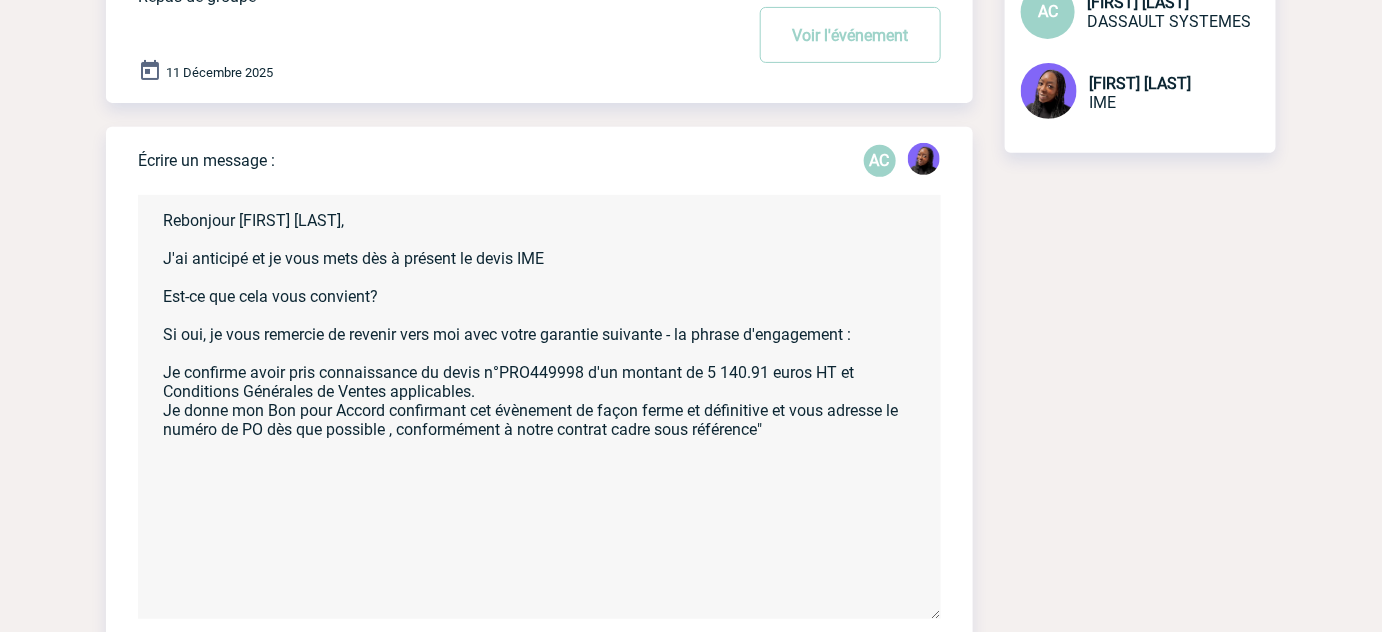 click on "Rebonjour [FIRST] [LAST],
J'ai anticipé et je vous mets dès à présent le devis IME
Est-ce que cela vous convient?
Si oui, je vous remercie de revenir vers moi avec votre garantie suivante - la phrase d'engagement :
Je confirme avoir pris connaissance du devis n°PRO449998 d'un montant de 5 140.91 euros HT et Conditions Générales de Ventes applicables.
Je donne mon Bon pour Accord confirmant cet évènement de façon ferme et définitive et vous adresse le numéro de PO dès que possible , conformément à notre contrat cadre sous référence"" at bounding box center (539, 407) 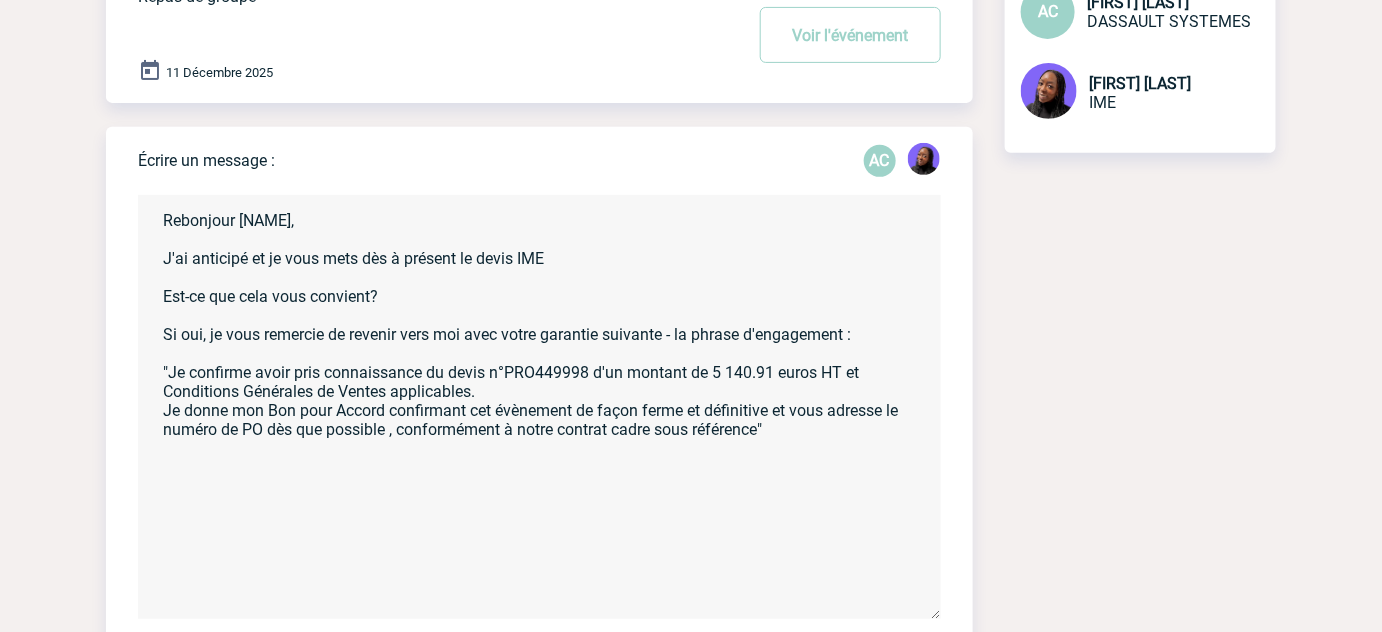 click on "Rebonjour [NAME],
J'ai anticipé et je vous mets dès à présent le devis IME
Est-ce que cela vous convient?
Si oui, je vous remercie de revenir vers moi avec votre garantie suivante - la phrase d'engagement :
"Je confirme avoir pris connaissance du devis n°PRO449998 d'un montant de 5 140.91 euros HT et Conditions Générales de Ventes applicables.
Je donne mon Bon pour Accord confirmant cet évènement de façon ferme et définitive et vous adresse le numéro de PO dès que possible , conformément à notre contrat cadre sous référence"" at bounding box center (539, 407) 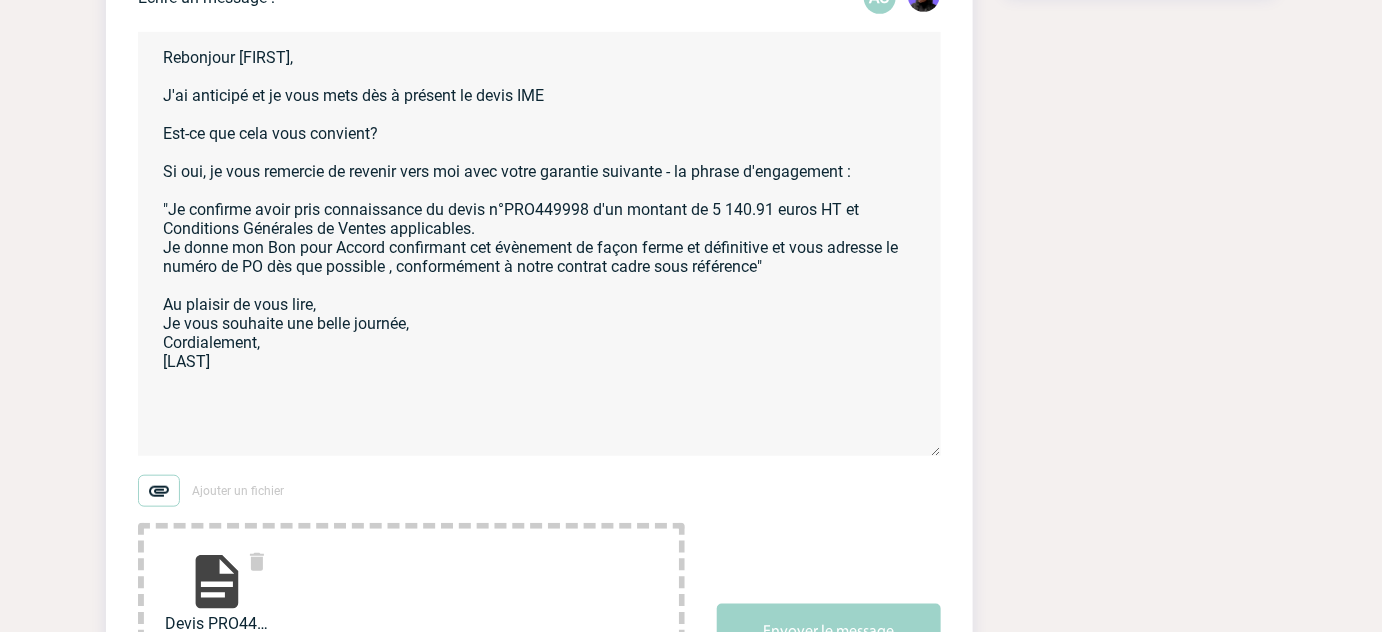 scroll, scrollTop: 573, scrollLeft: 0, axis: vertical 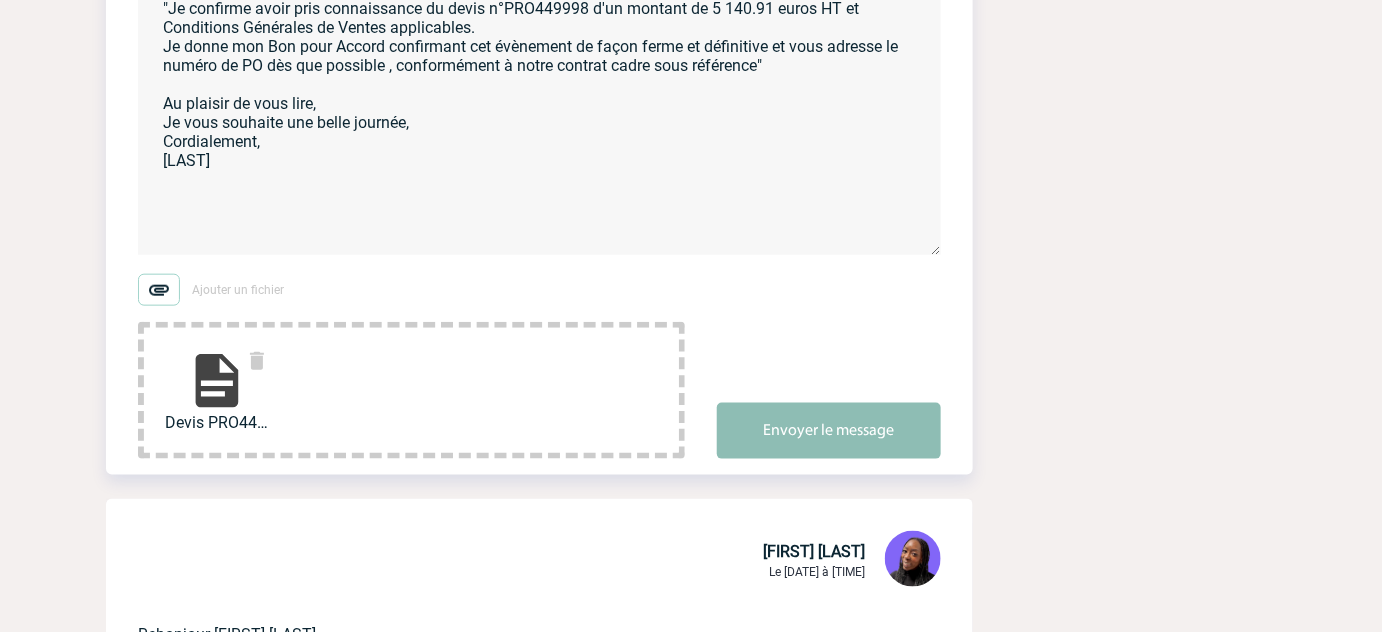 type on "Rebonjour [FIRST],
J'ai anticipé et je vous mets dès à présent le devis IME
Est-ce que cela vous convient?
Si oui, je vous remercie de revenir vers moi avec votre garantie suivante - la phrase d'engagement :
"Je confirme avoir pris connaissance du devis n°PRO449998 d'un montant de 5 140.91 euros HT et Conditions Générales de Ventes applicables.
Je donne mon Bon pour Accord confirmant cet évènement de façon ferme et définitive et vous adresse le numéro de PO dès que possible , conformément à notre contrat cadre sous référence"
Au plaisir de vous lire,
Je vous souhaite une belle journée,
Cordialement,
[LAST]" 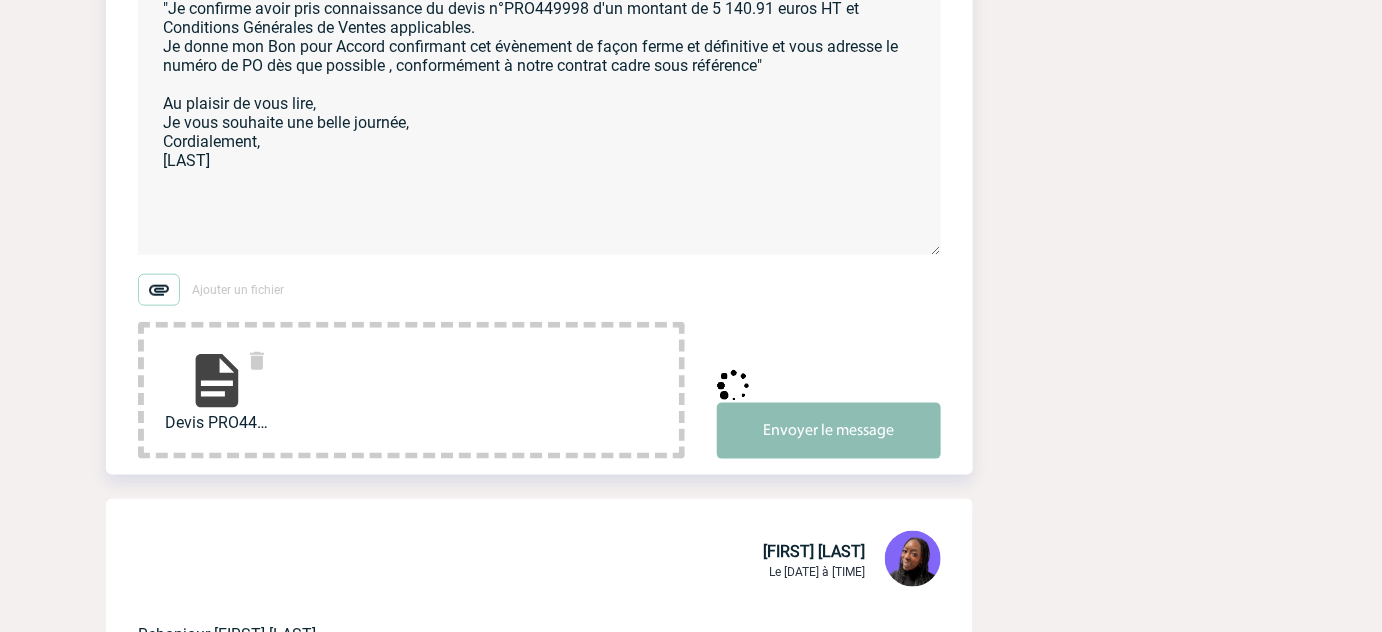 type 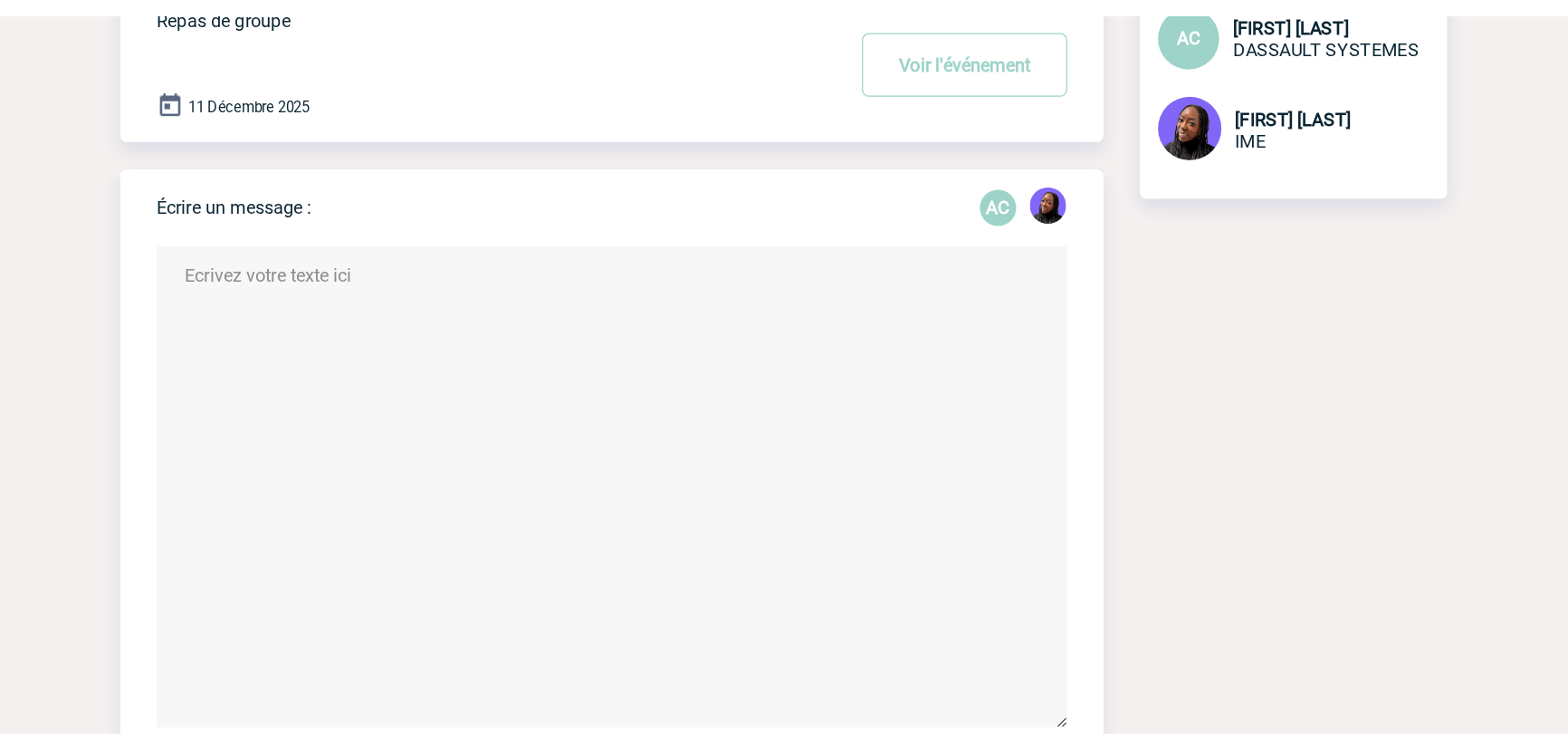 scroll, scrollTop: 0, scrollLeft: 0, axis: both 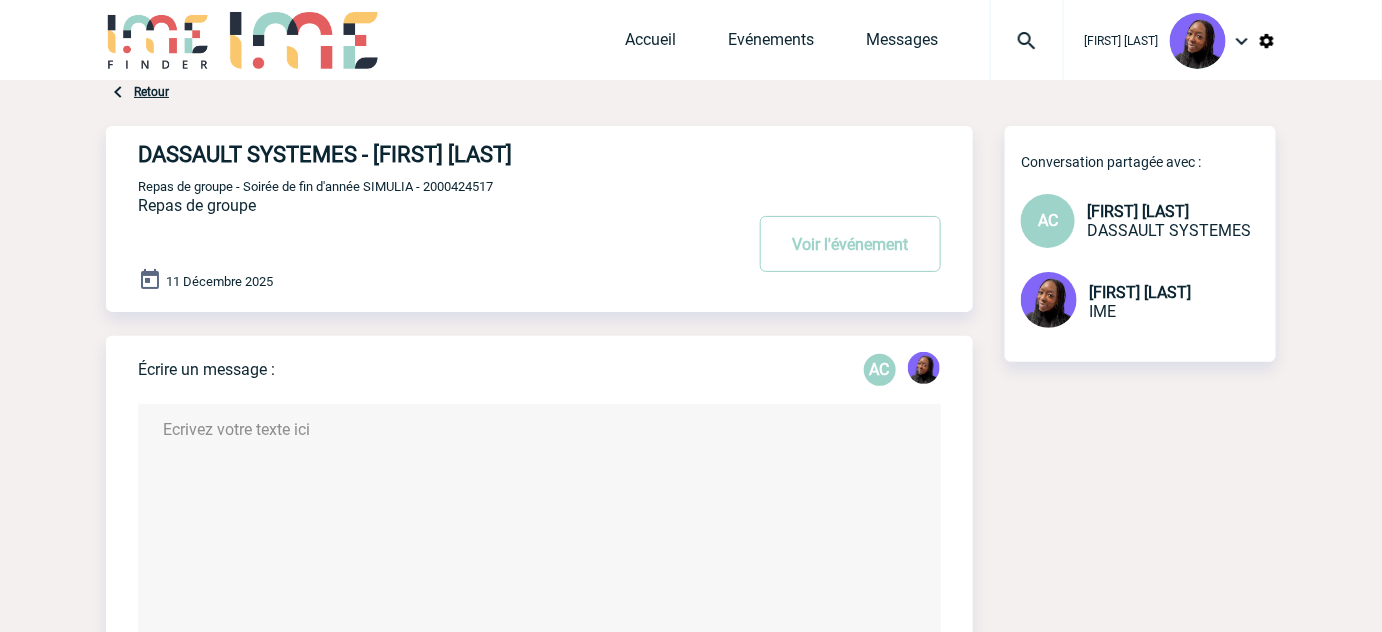 click on "Repas de groupe - Soirée de fin d'année SIMULIA - 2000424517" at bounding box center (315, 186) 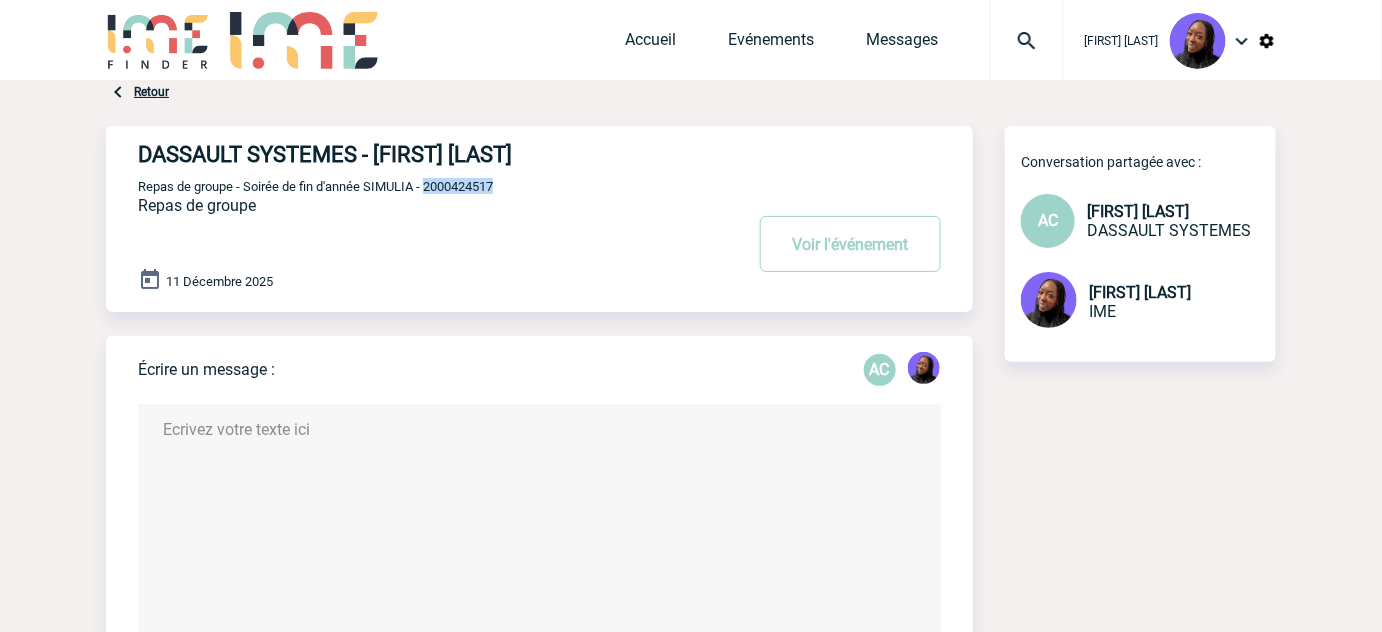 click on "Repas de groupe - Soirée de fin d'année SIMULIA - 2000424517" at bounding box center (315, 186) 